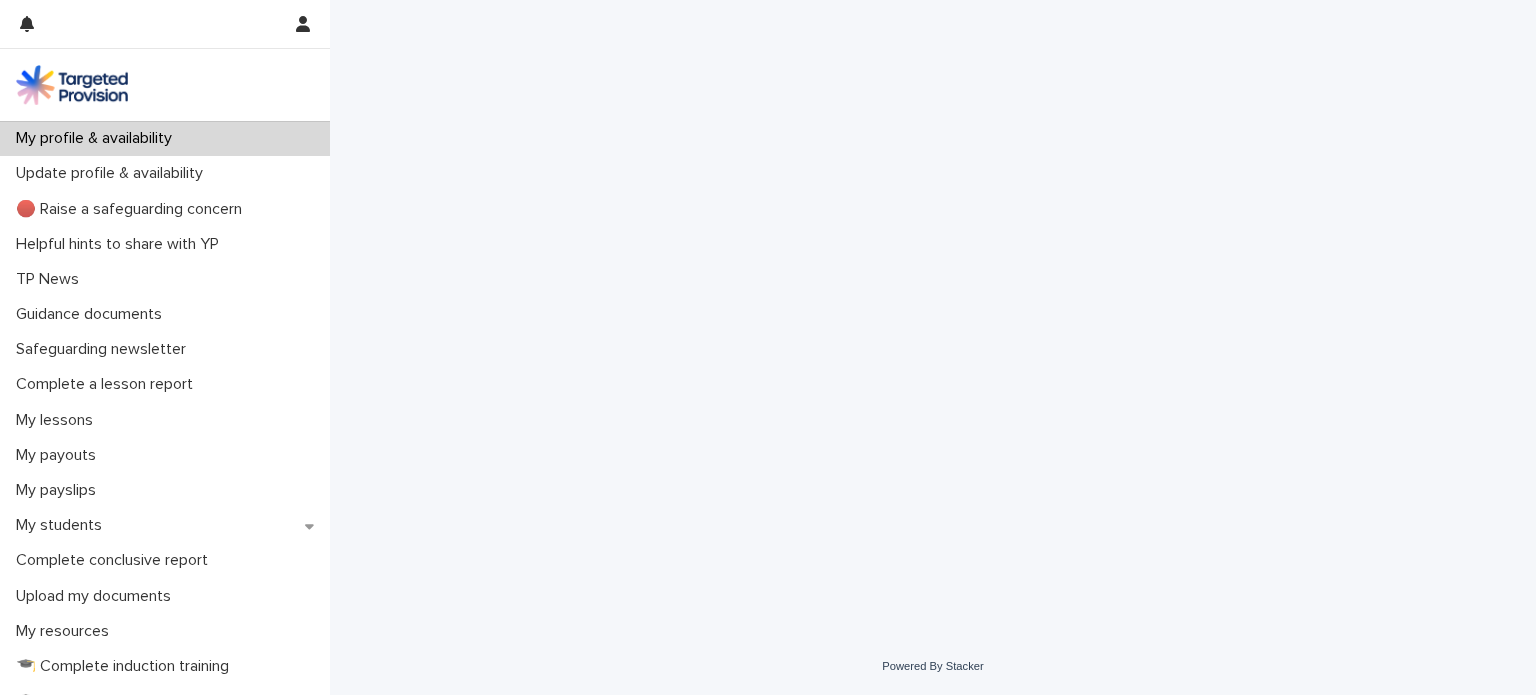 scroll, scrollTop: 0, scrollLeft: 0, axis: both 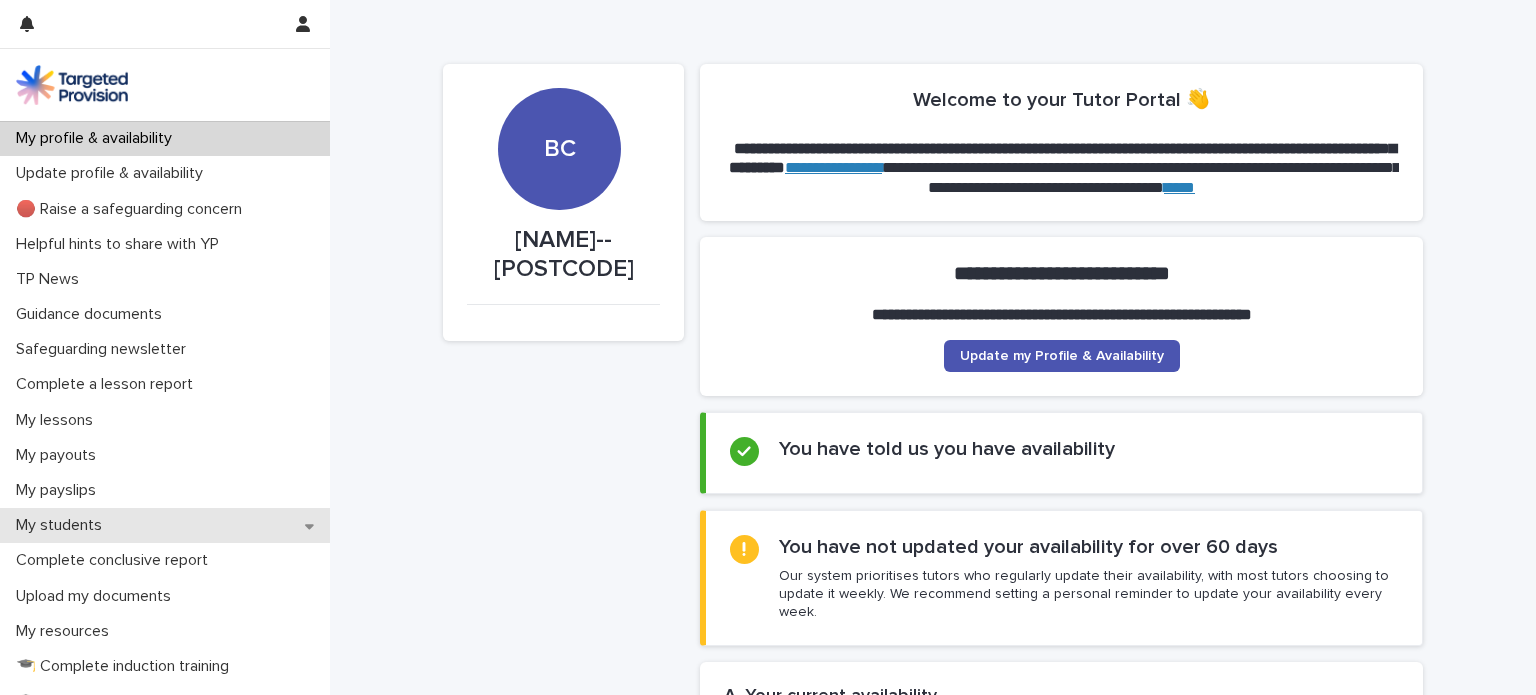 click on "My students" at bounding box center (63, 525) 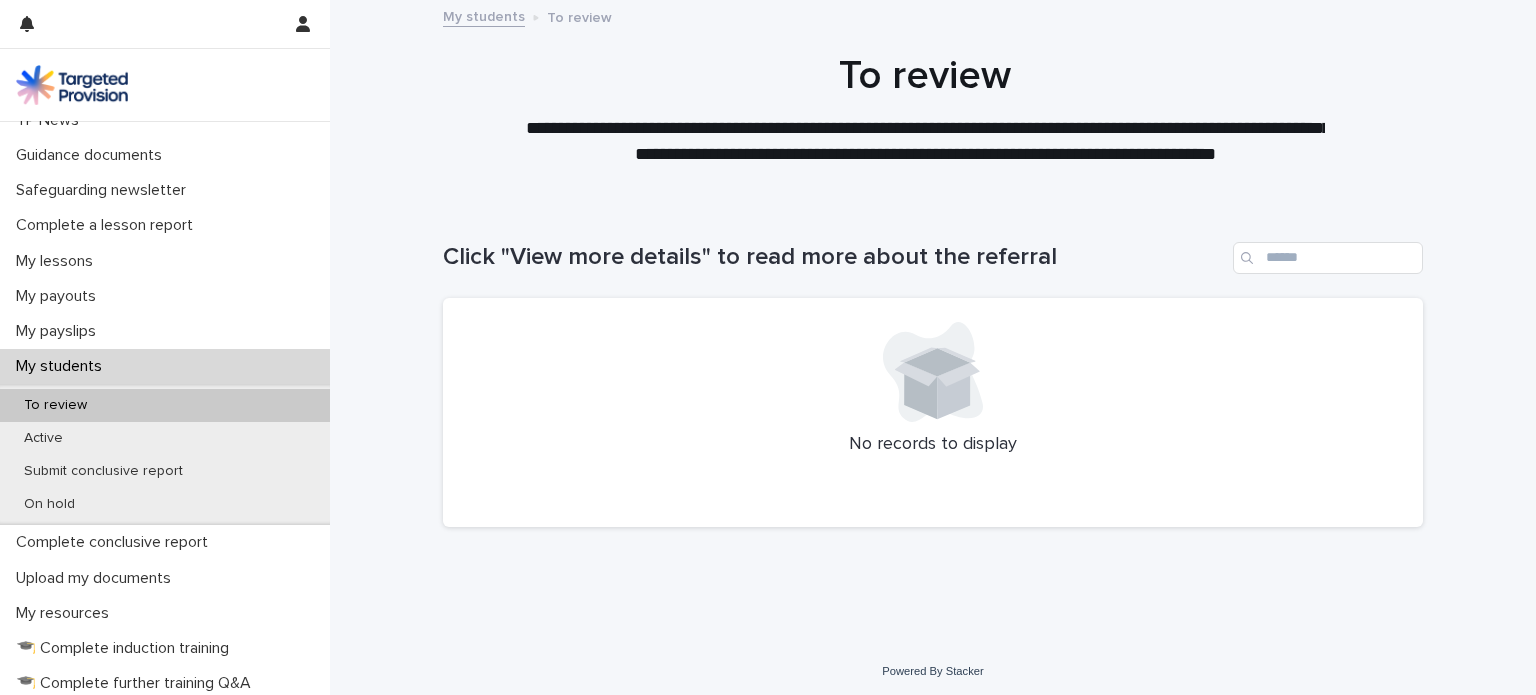 scroll, scrollTop: 206, scrollLeft: 0, axis: vertical 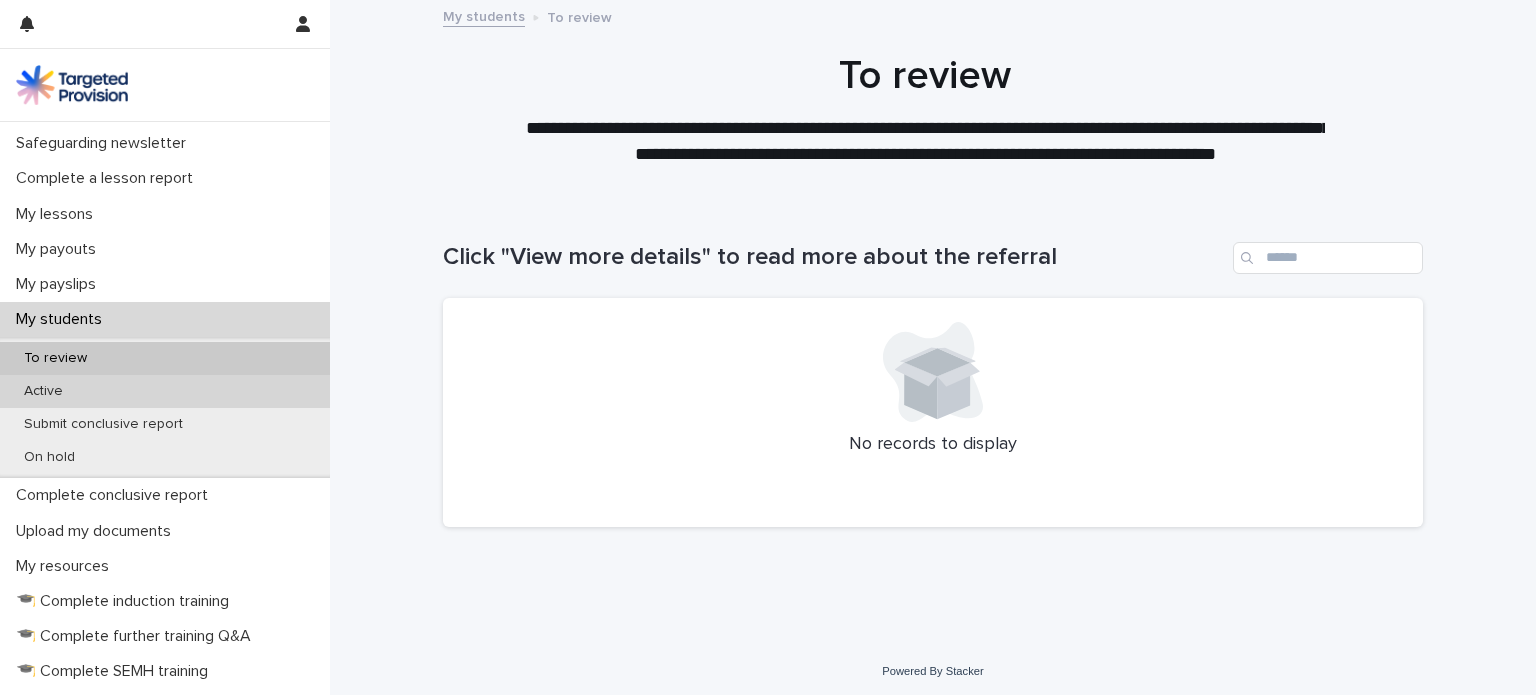 click on "Active" at bounding box center [43, 391] 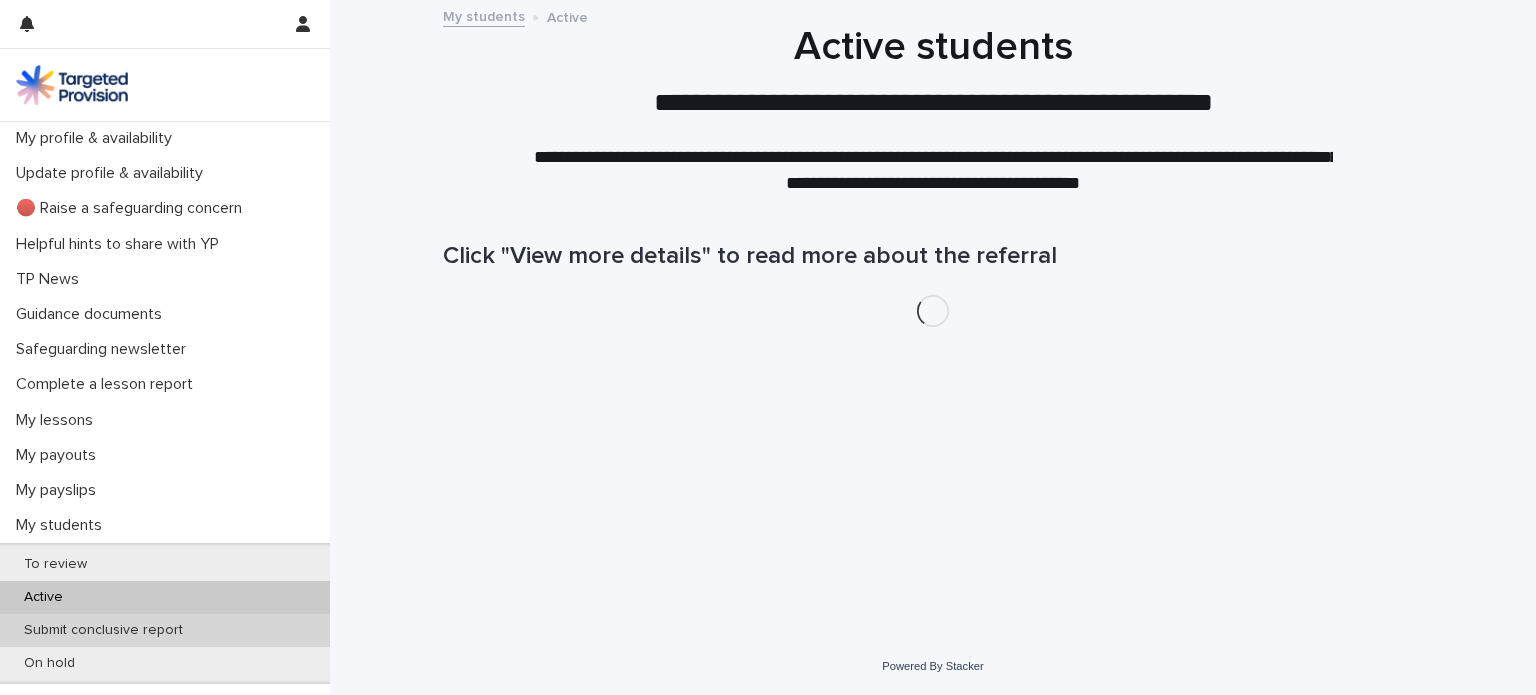 click on "Submit conclusive report" at bounding box center (103, 630) 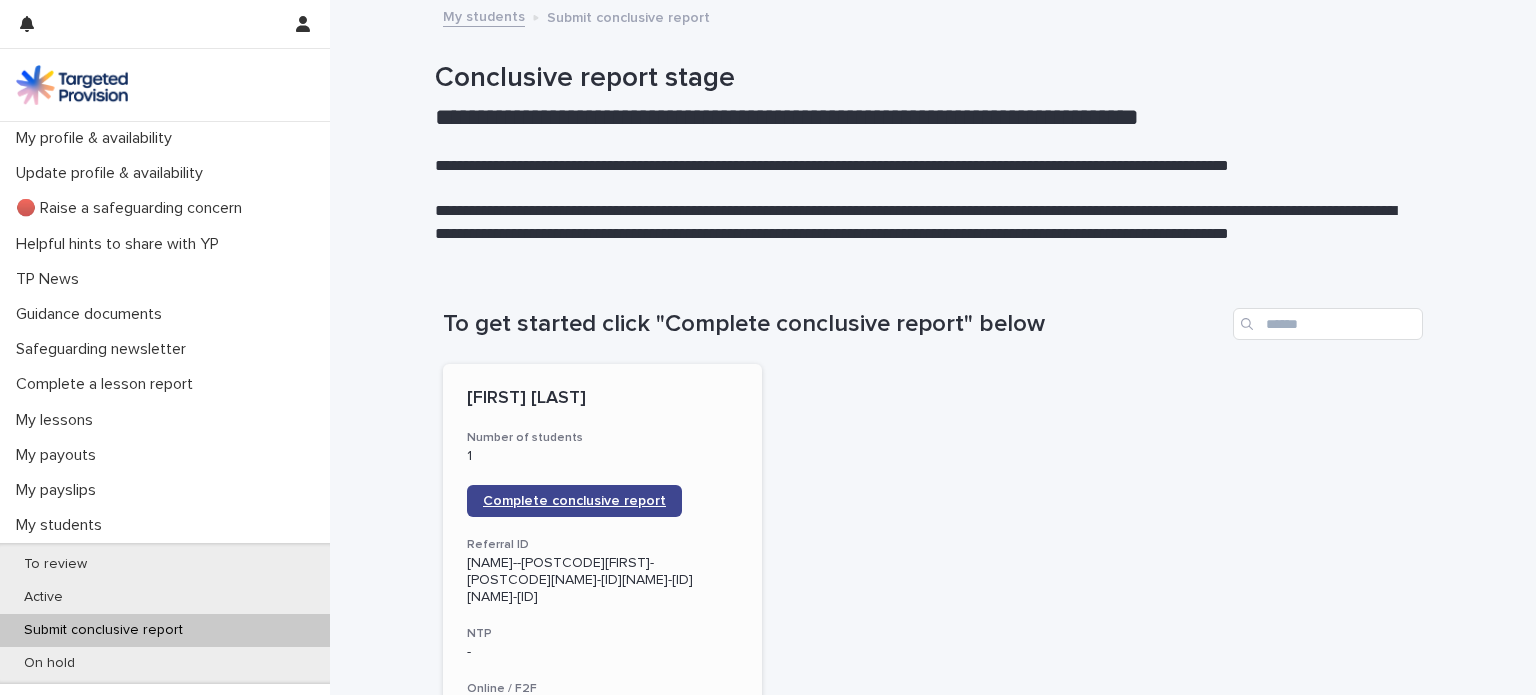 click on "Complete conclusive report" at bounding box center [574, 501] 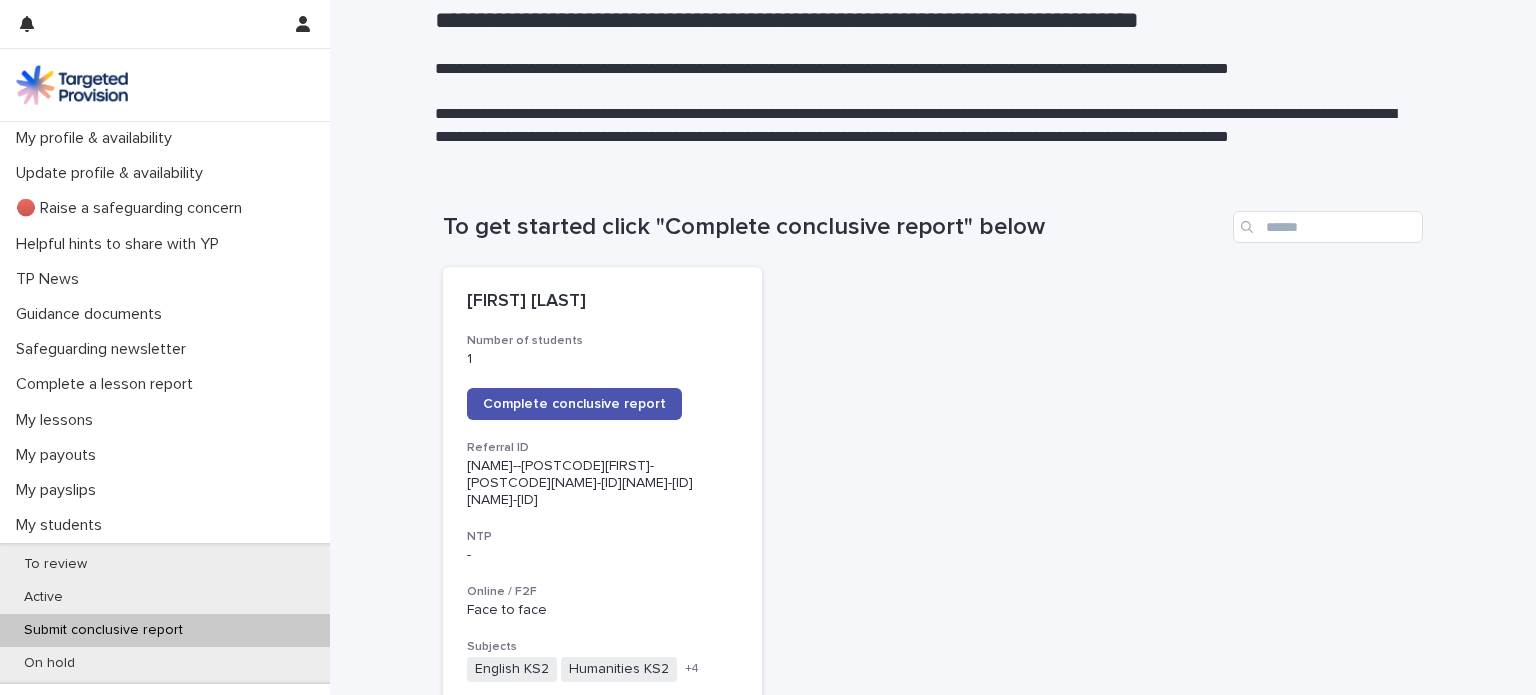 scroll, scrollTop: 88, scrollLeft: 0, axis: vertical 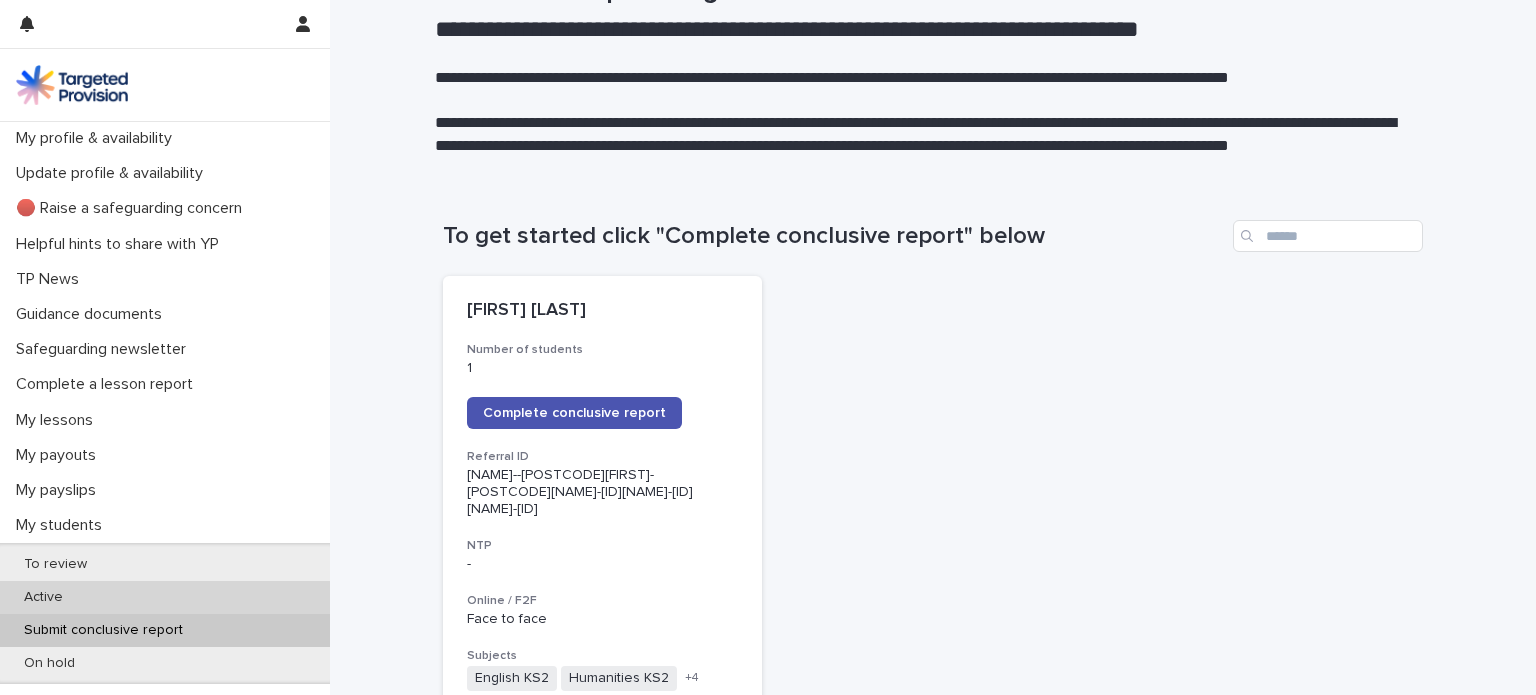 click on "Active" at bounding box center (43, 597) 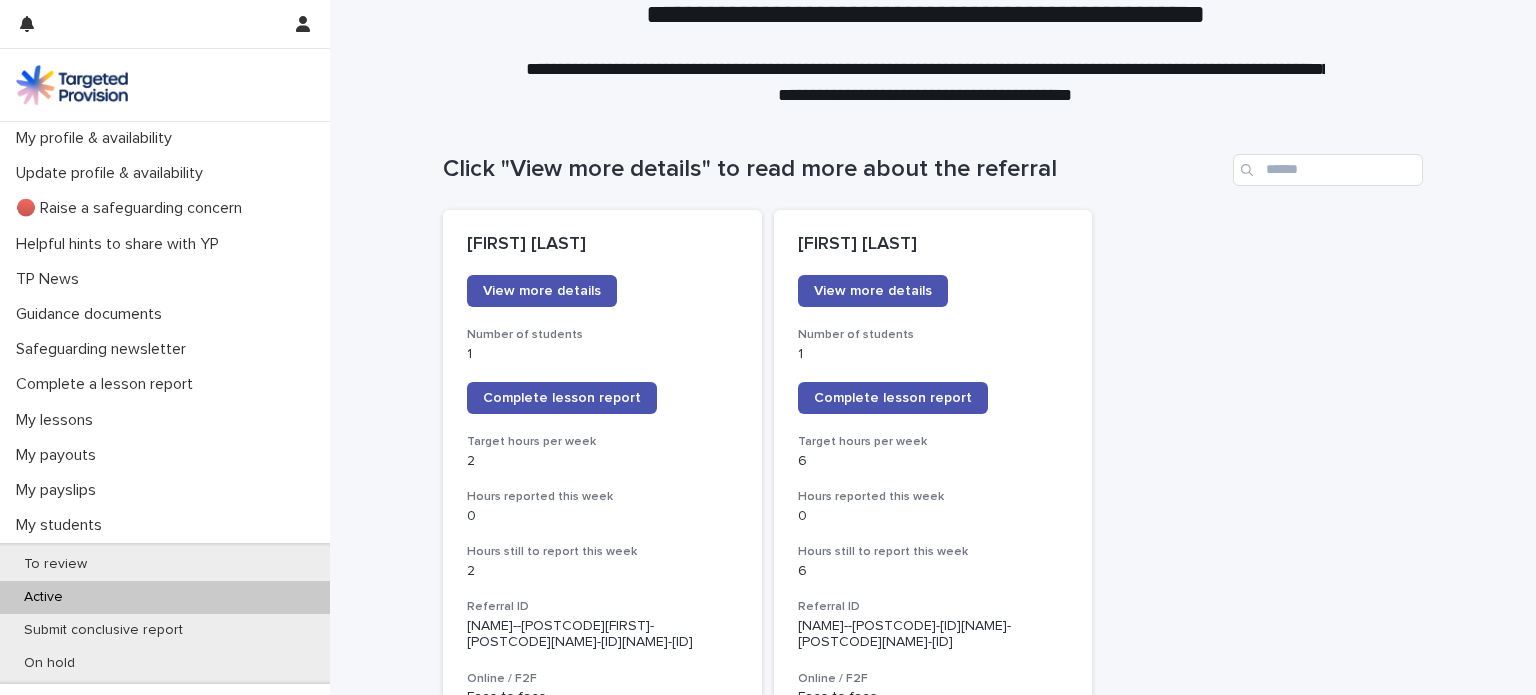 scroll, scrollTop: 0, scrollLeft: 0, axis: both 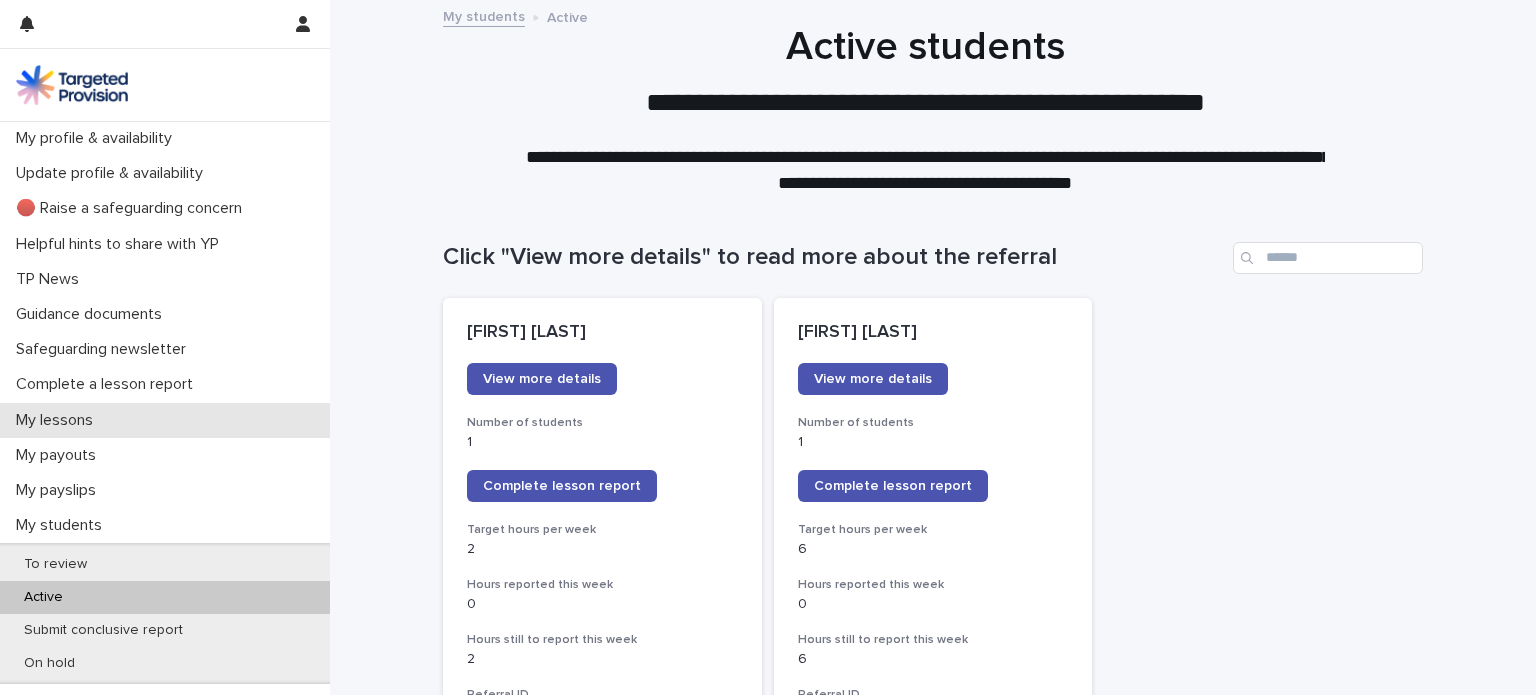 click on "My lessons" at bounding box center (58, 420) 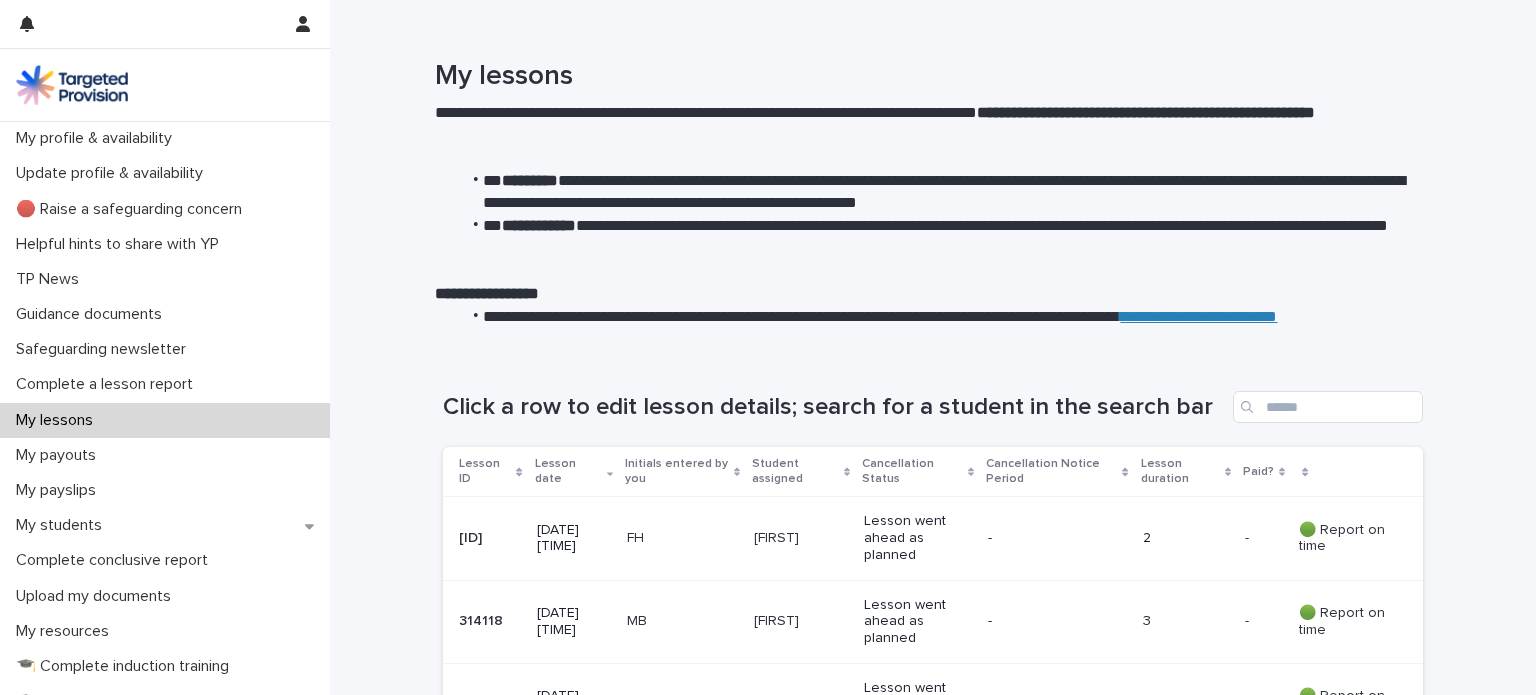 click on "Lesson went ahead as planned" at bounding box center [918, 538] 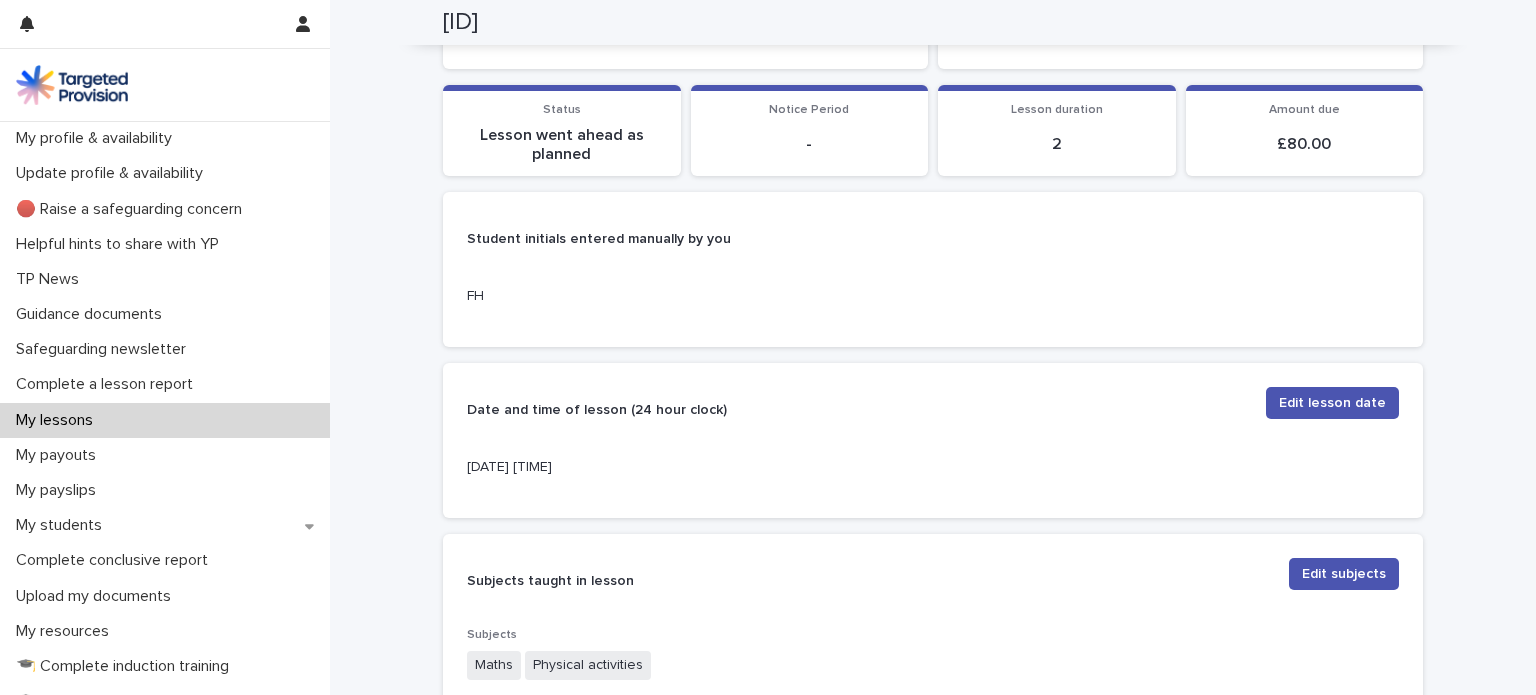 scroll, scrollTop: 52, scrollLeft: 0, axis: vertical 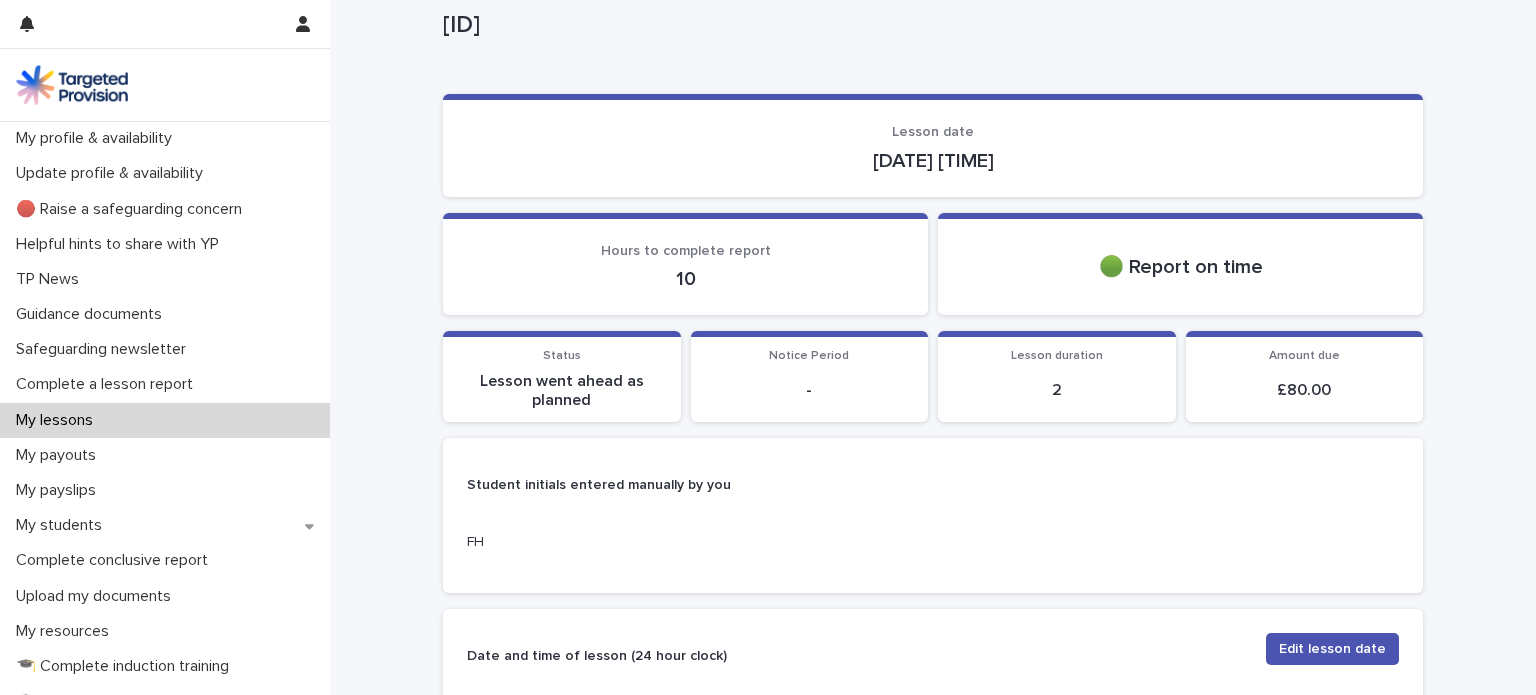 click on "My lessons" at bounding box center [165, 420] 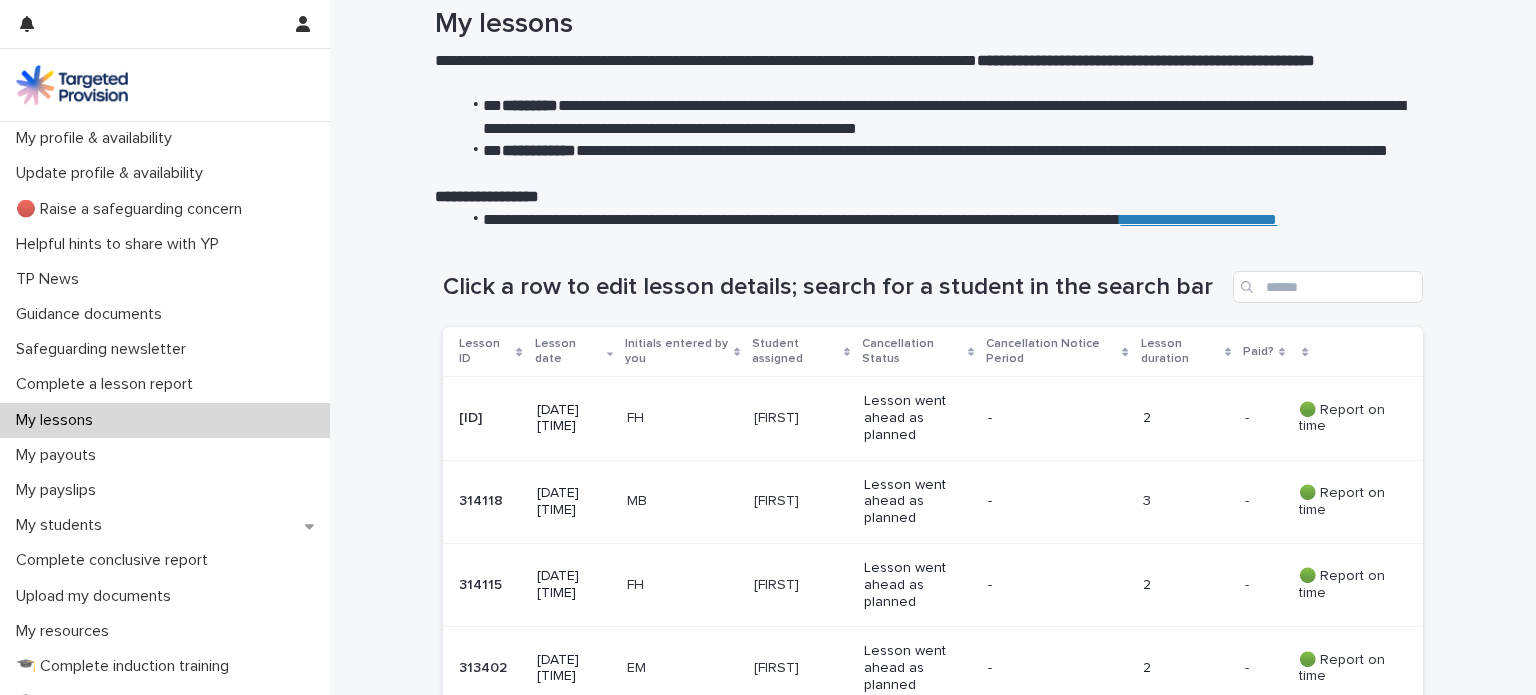 scroll, scrollTop: 0, scrollLeft: 0, axis: both 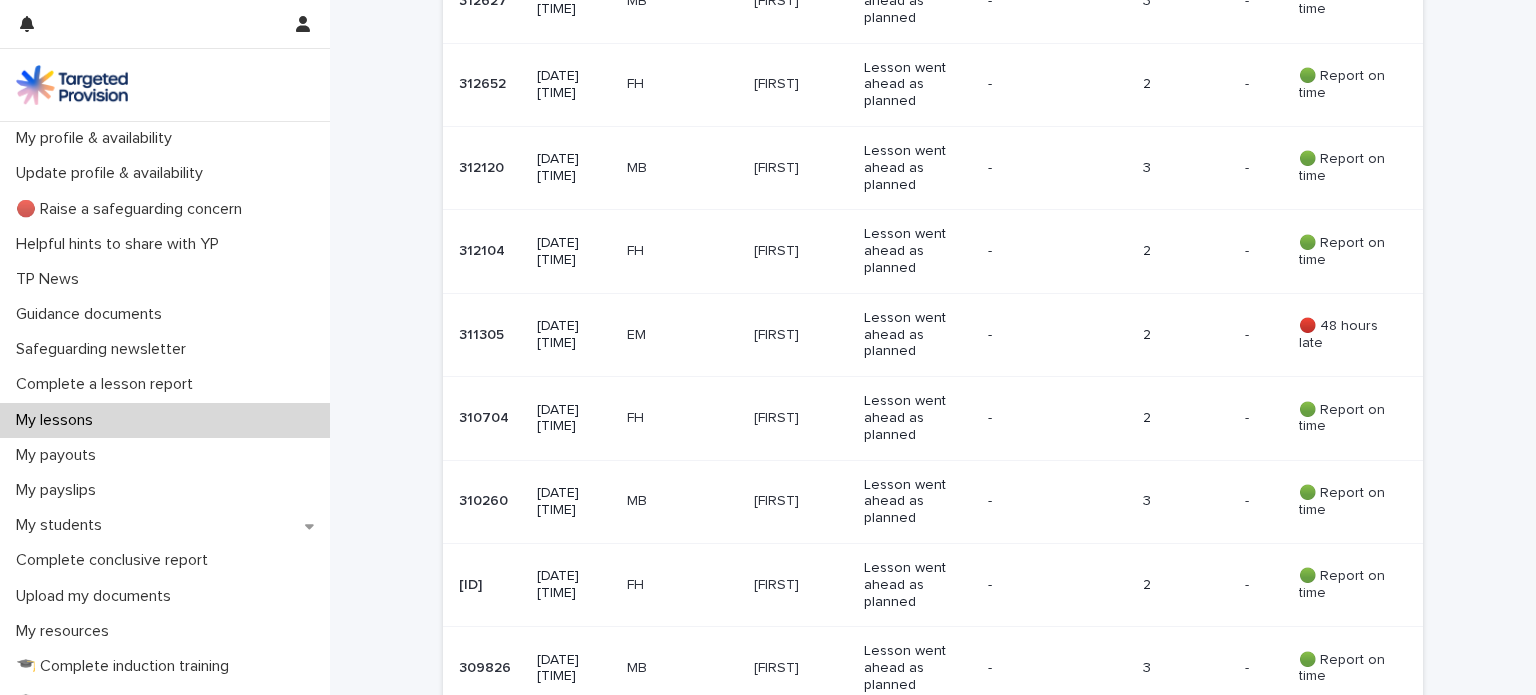 click on "Lesson went ahead as planned" at bounding box center (918, 418) 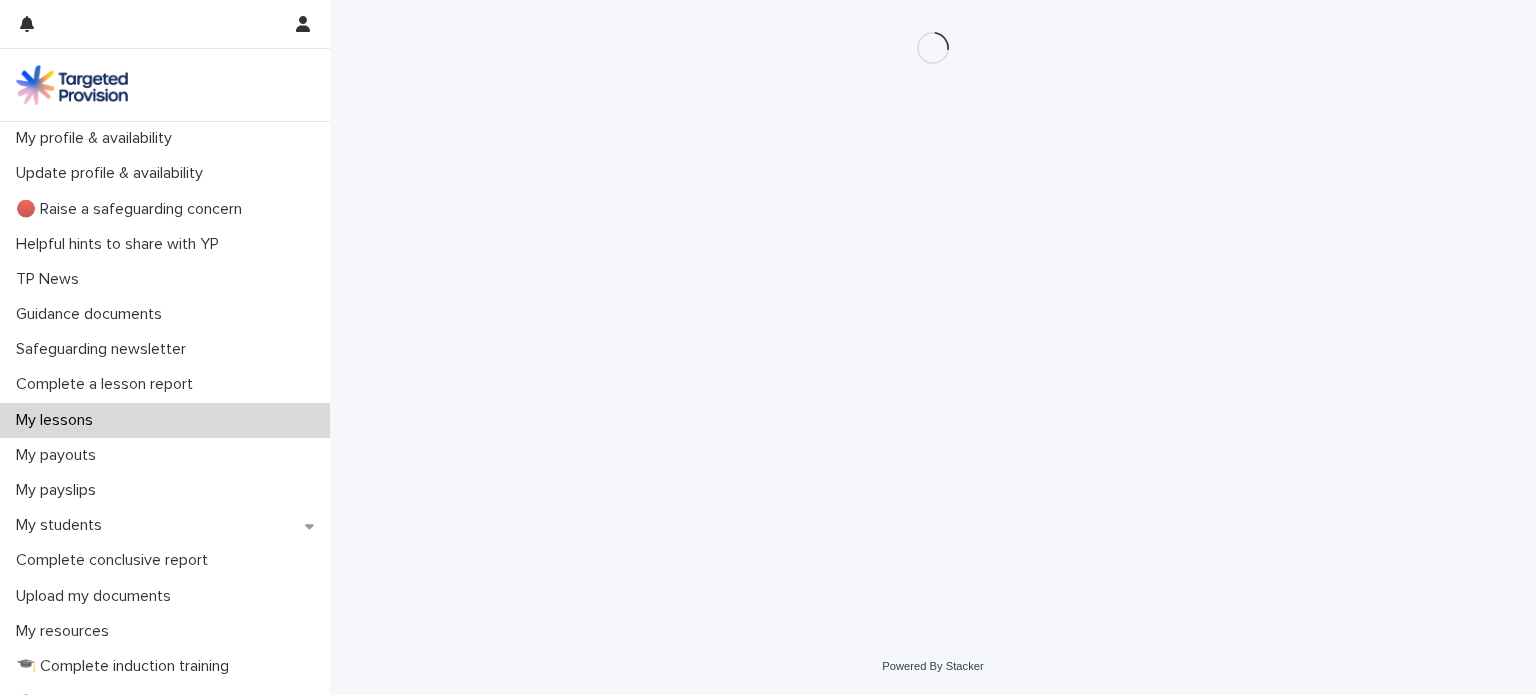 scroll, scrollTop: 0, scrollLeft: 0, axis: both 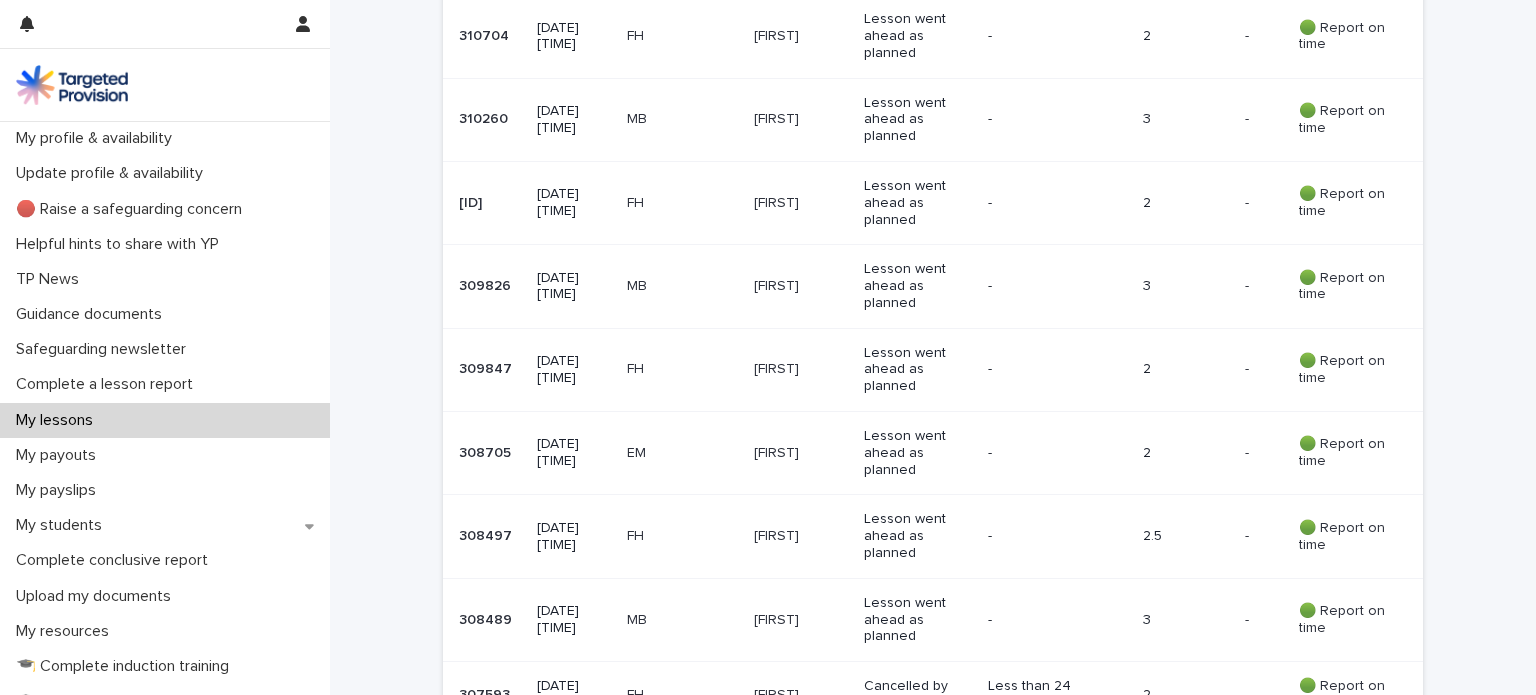 click on "Lesson went ahead as planned" at bounding box center [918, 536] 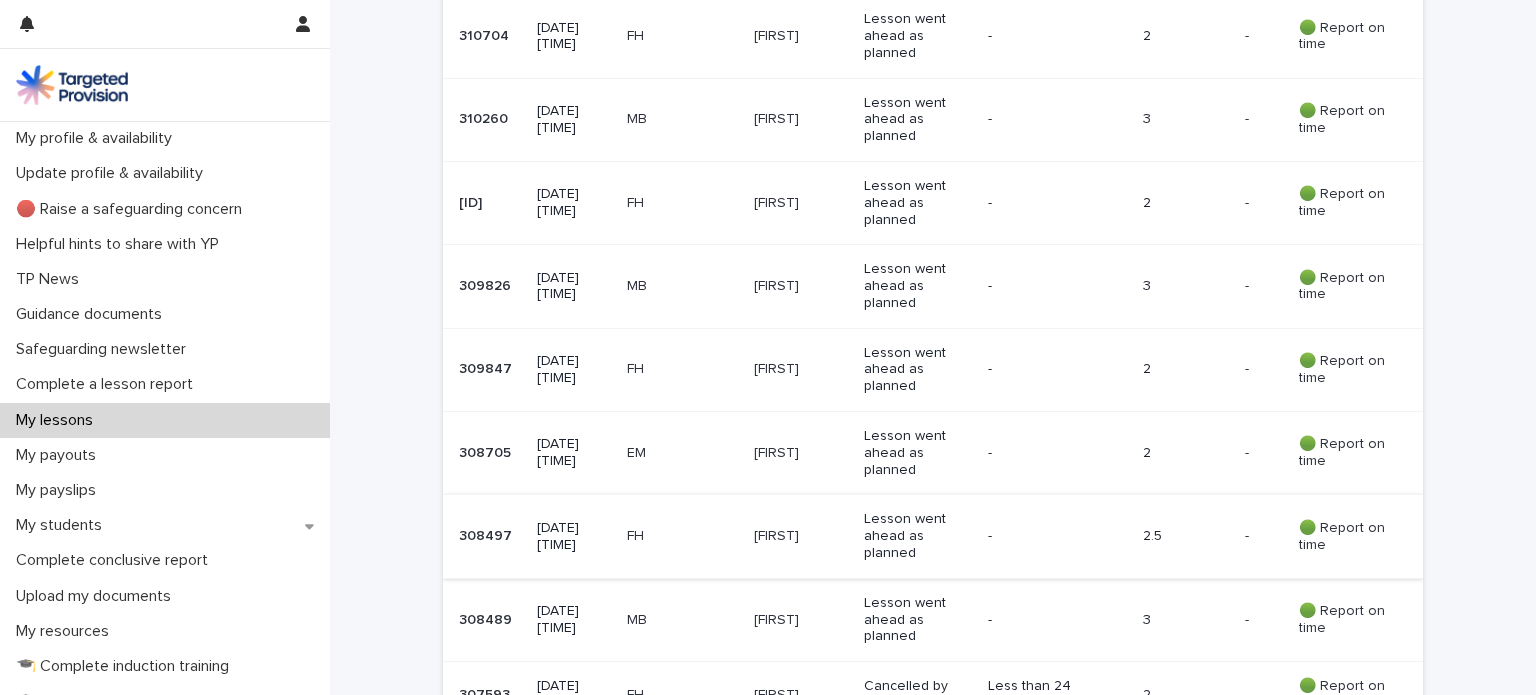 scroll, scrollTop: 0, scrollLeft: 0, axis: both 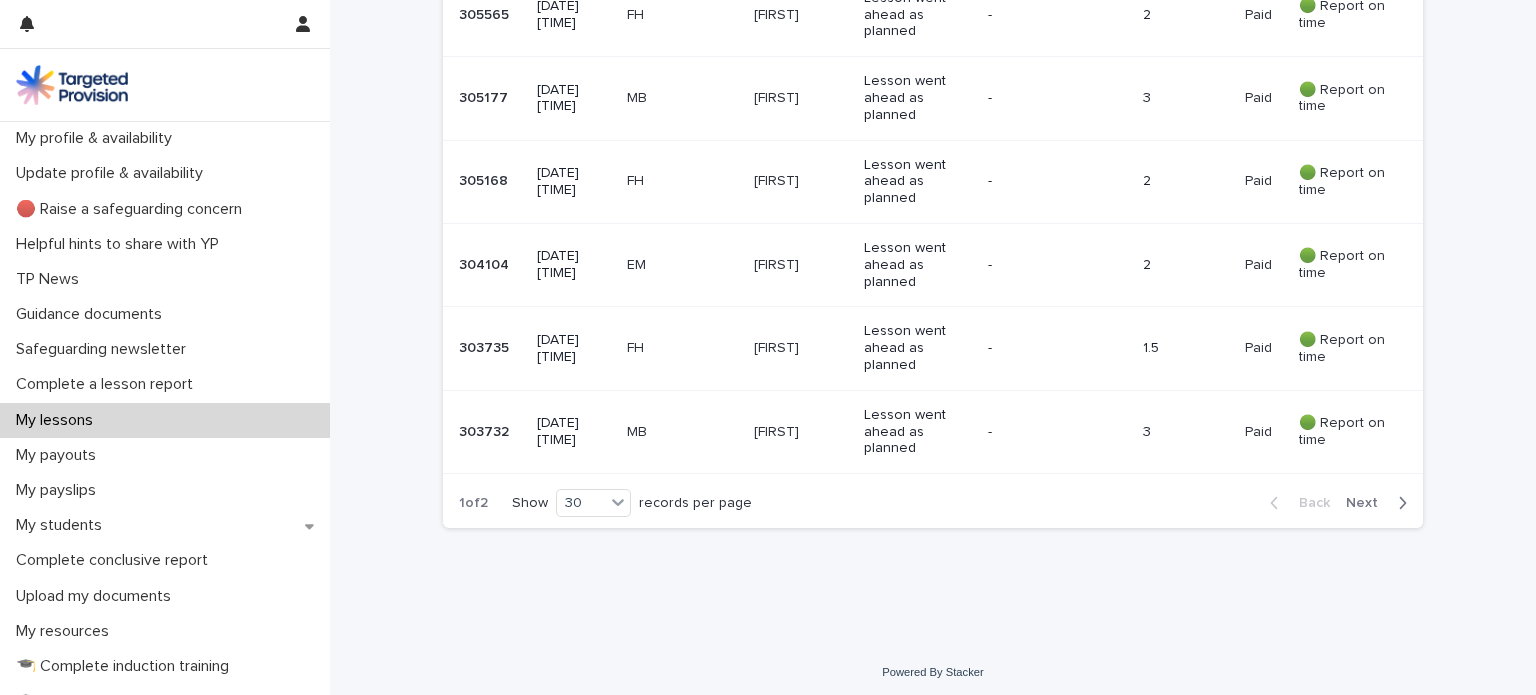 click on "Lesson went ahead as planned" at bounding box center (918, 348) 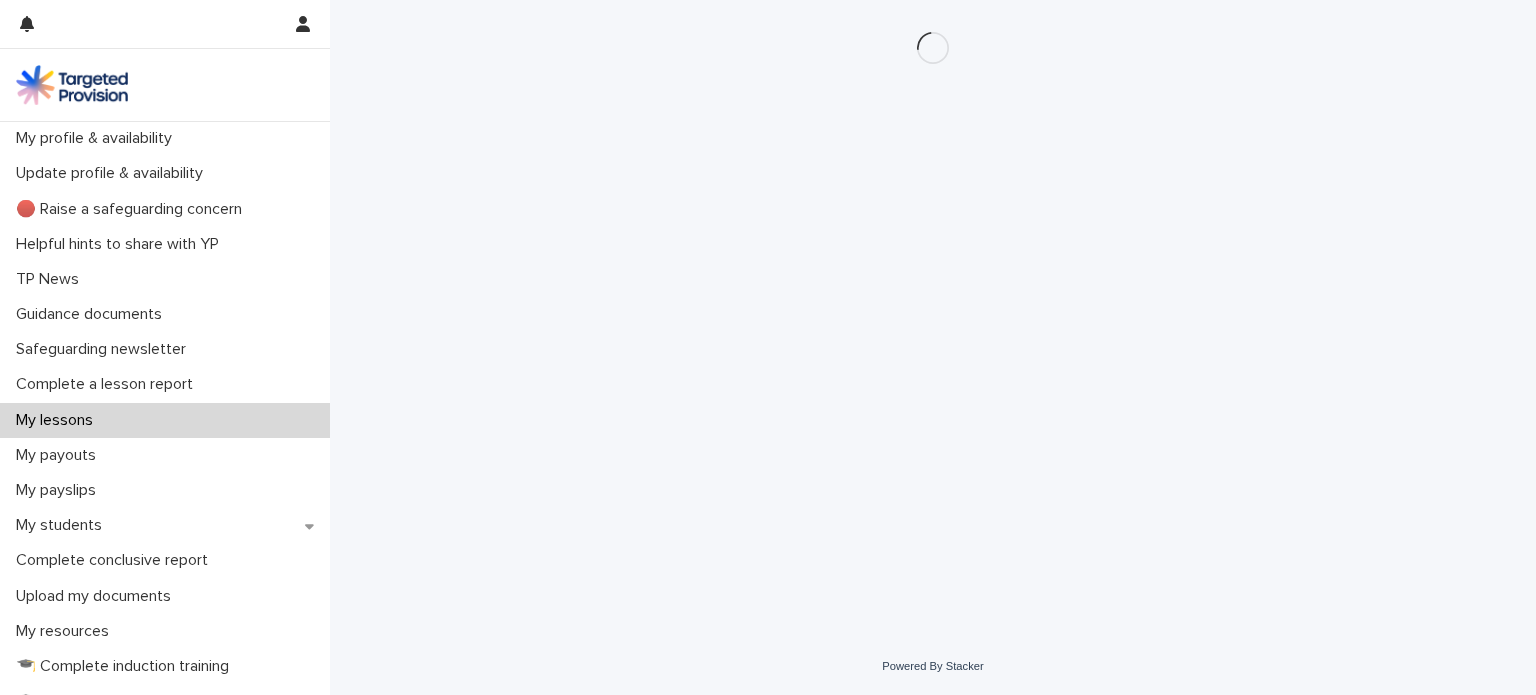 scroll, scrollTop: 0, scrollLeft: 0, axis: both 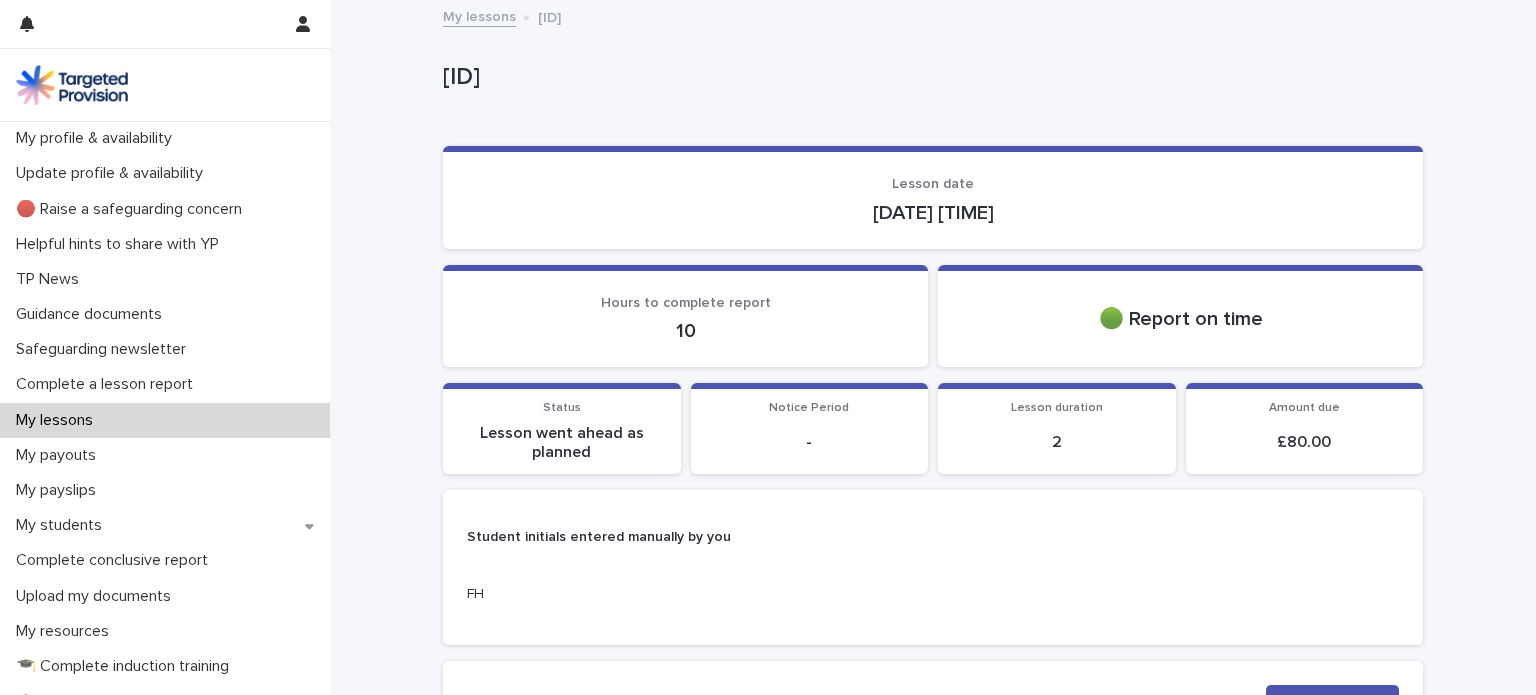 click on "My lessons" at bounding box center [58, 420] 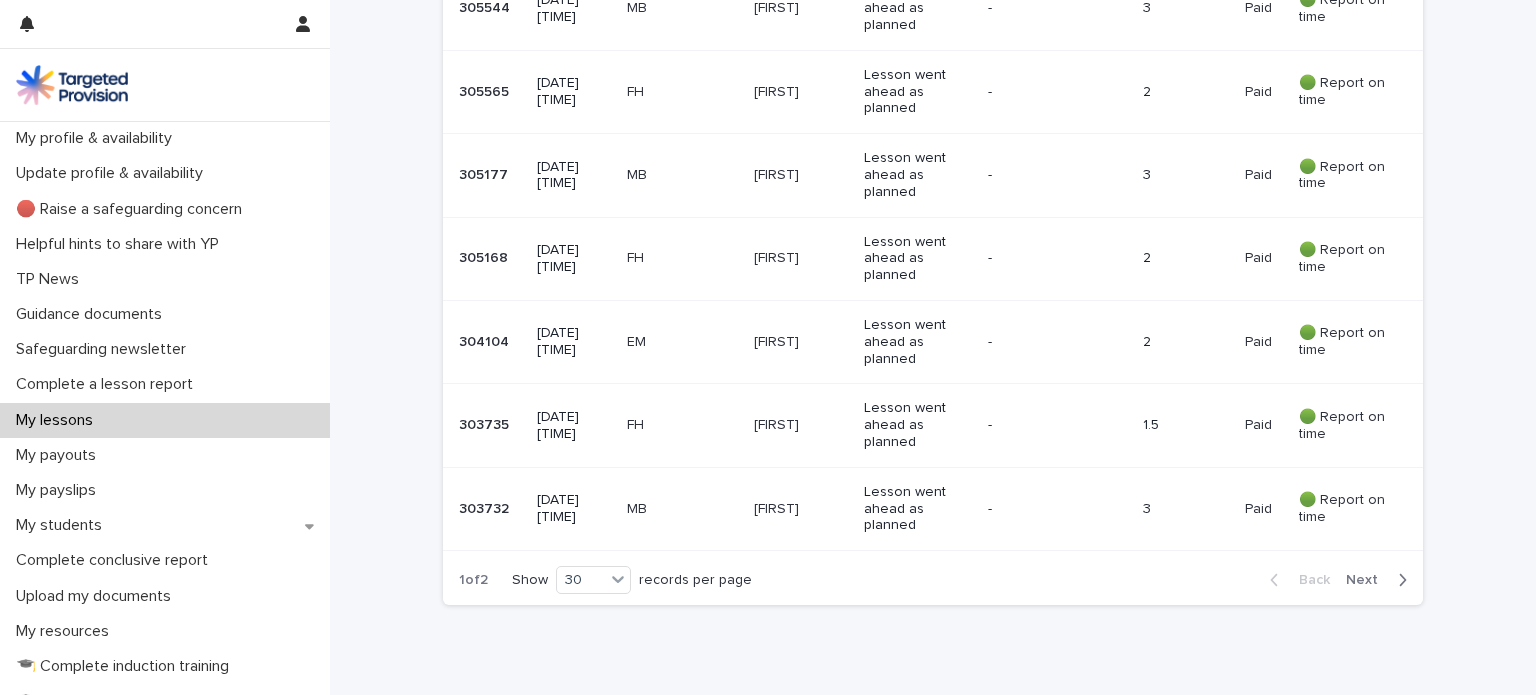 scroll, scrollTop: 2508, scrollLeft: 0, axis: vertical 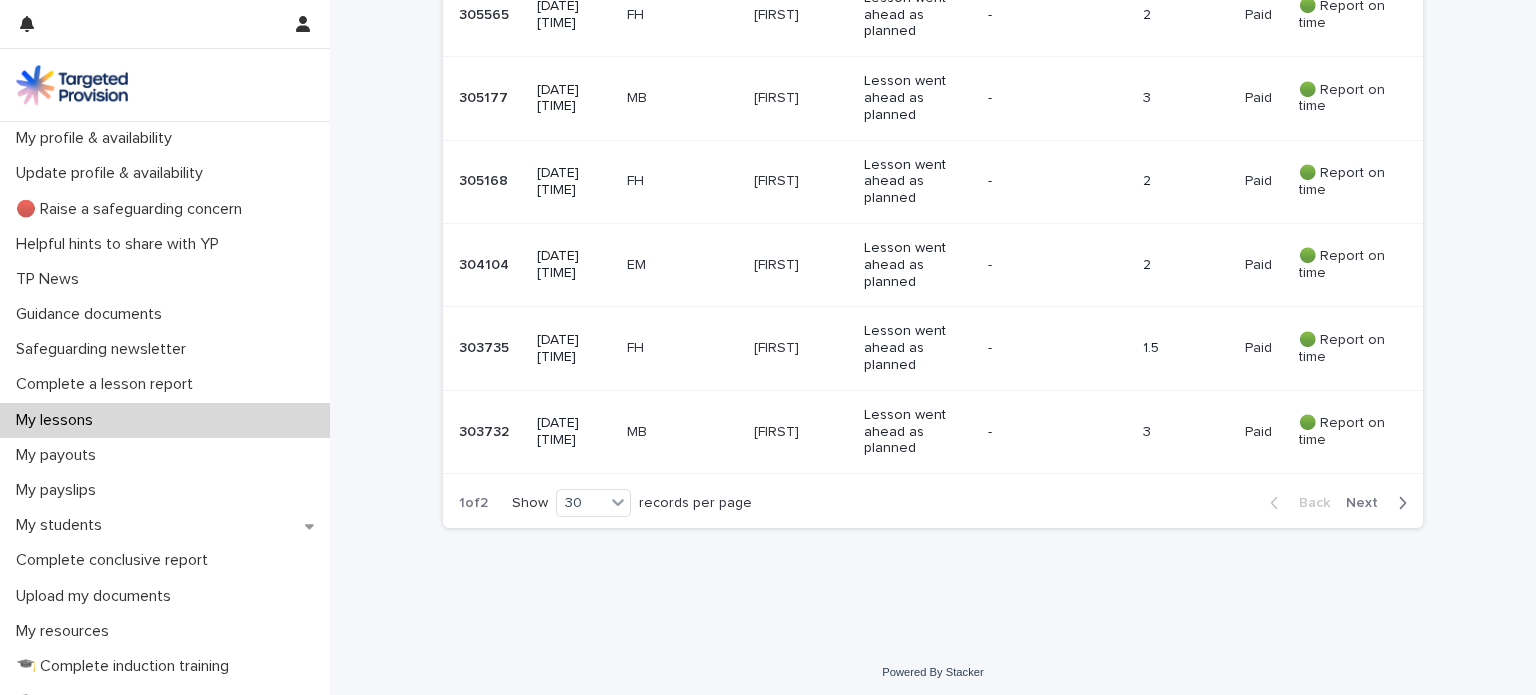 click at bounding box center [1398, 503] 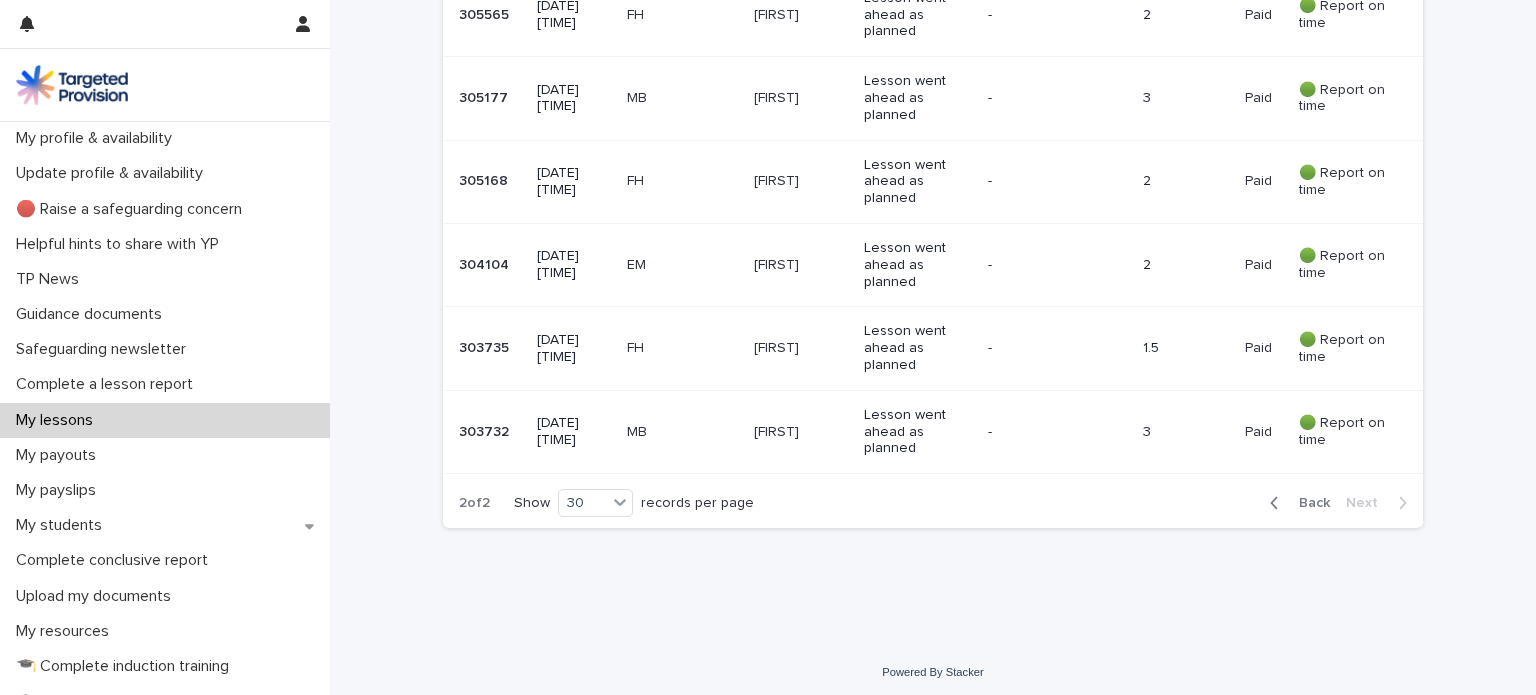 scroll, scrollTop: 827, scrollLeft: 0, axis: vertical 